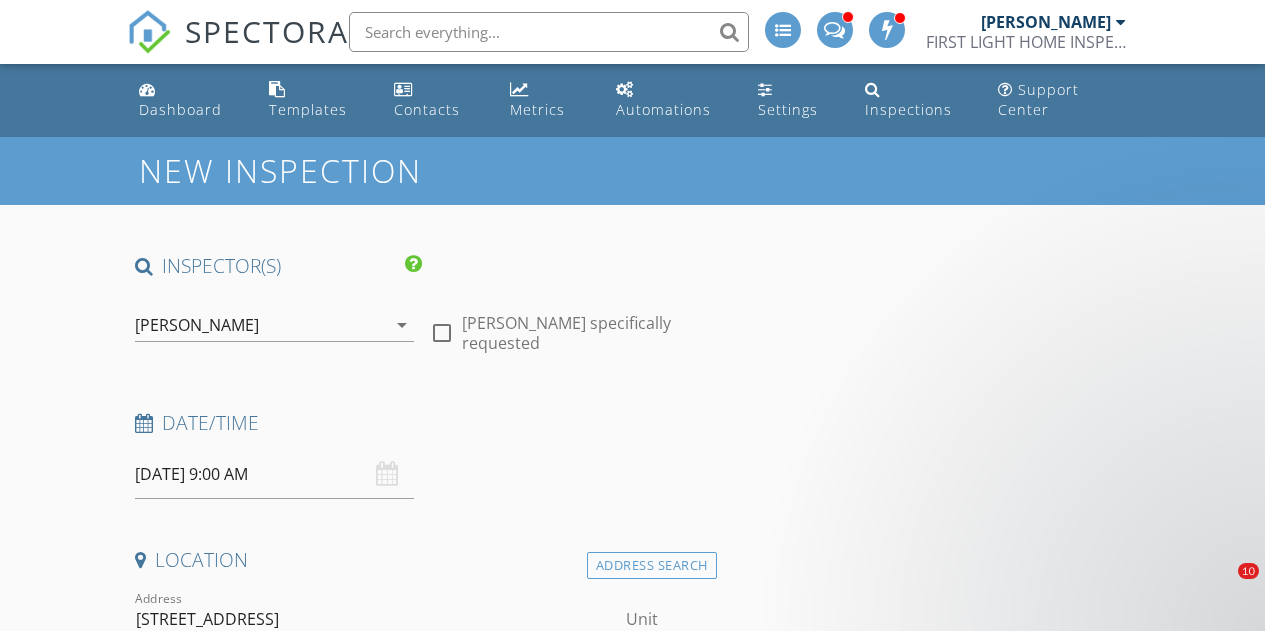 scroll, scrollTop: 2385, scrollLeft: 0, axis: vertical 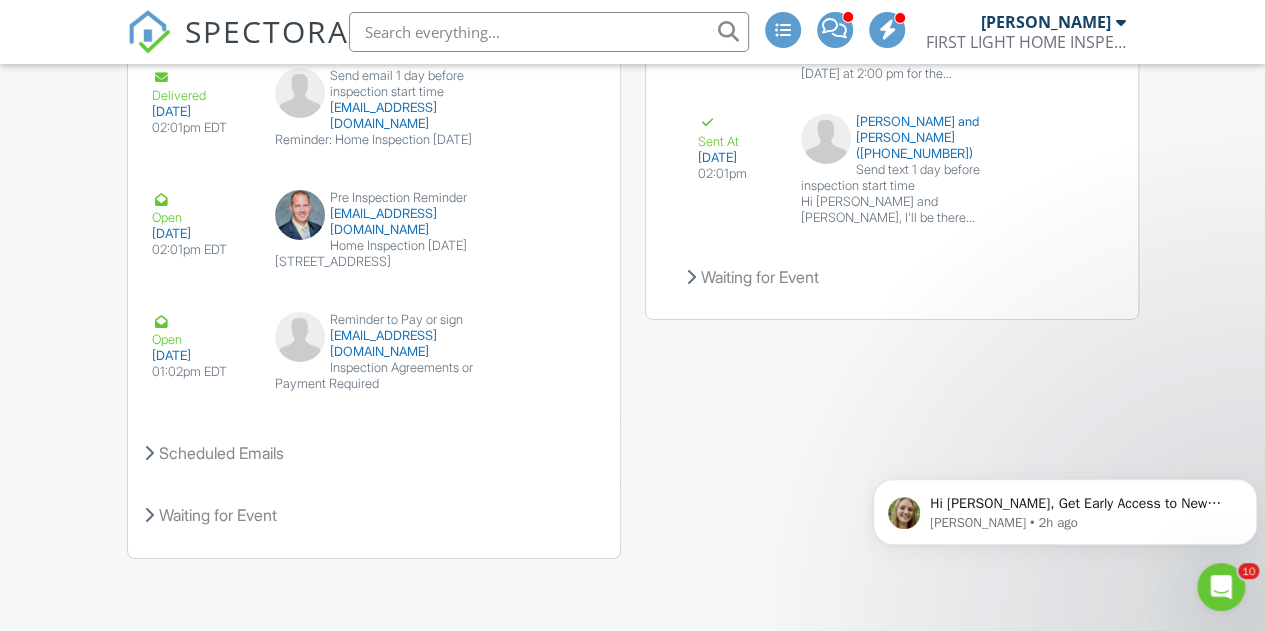 click at bounding box center (549, 32) 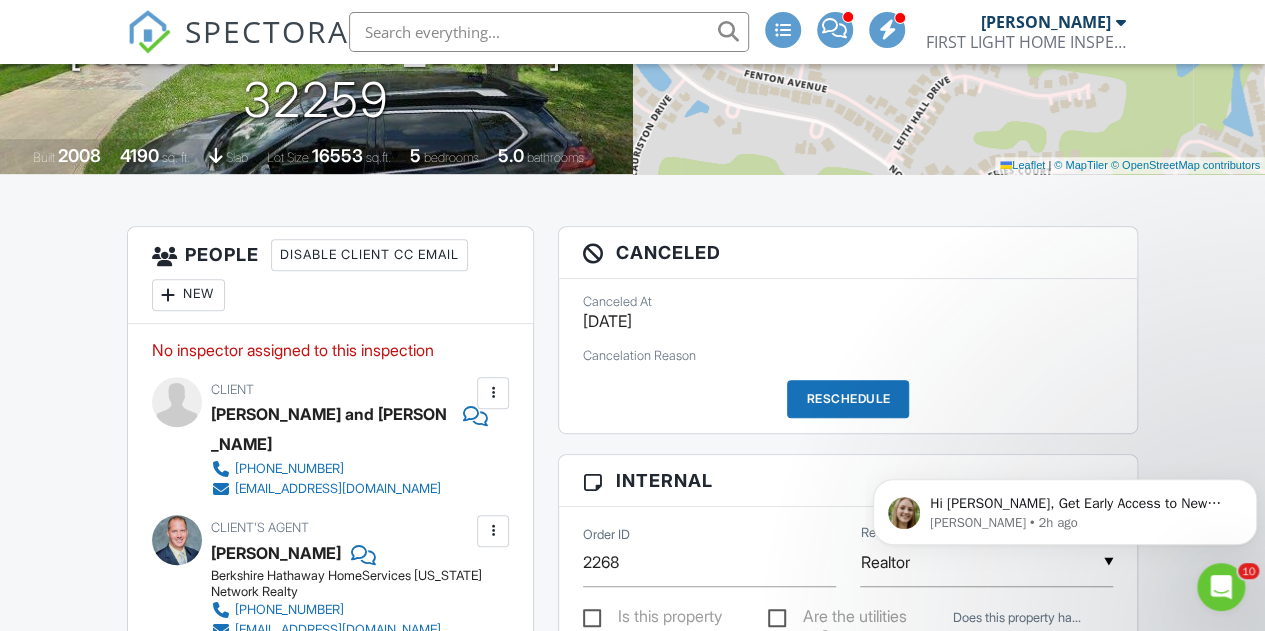 scroll, scrollTop: 0, scrollLeft: 0, axis: both 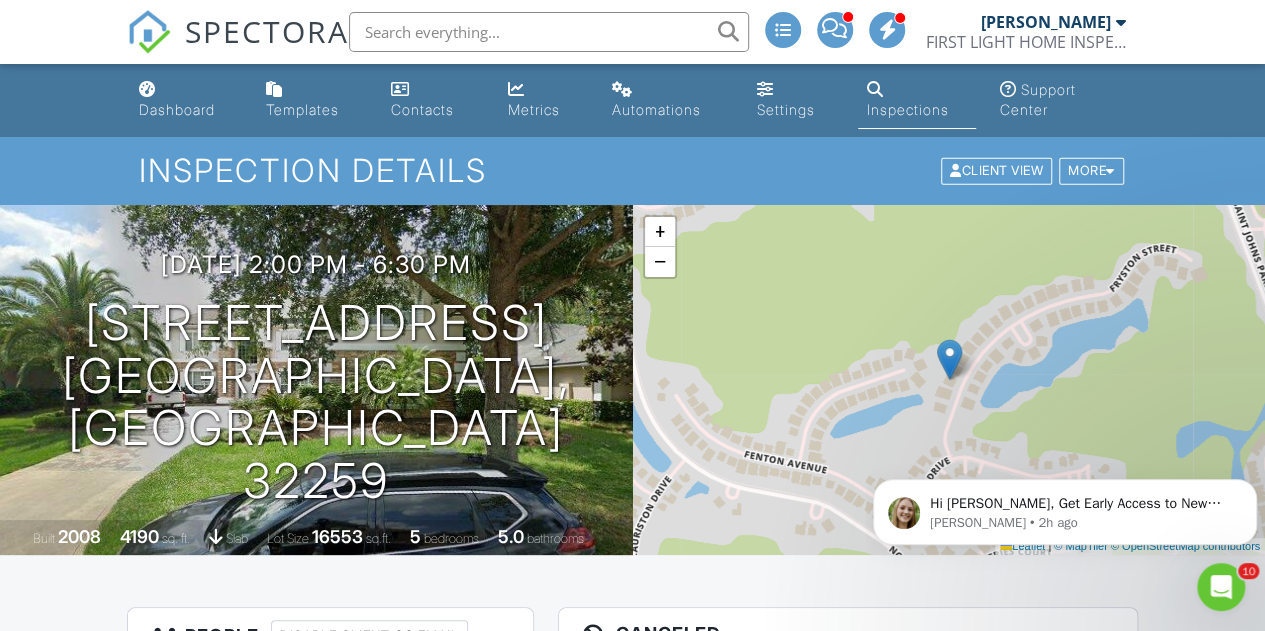 click at bounding box center (549, 32) 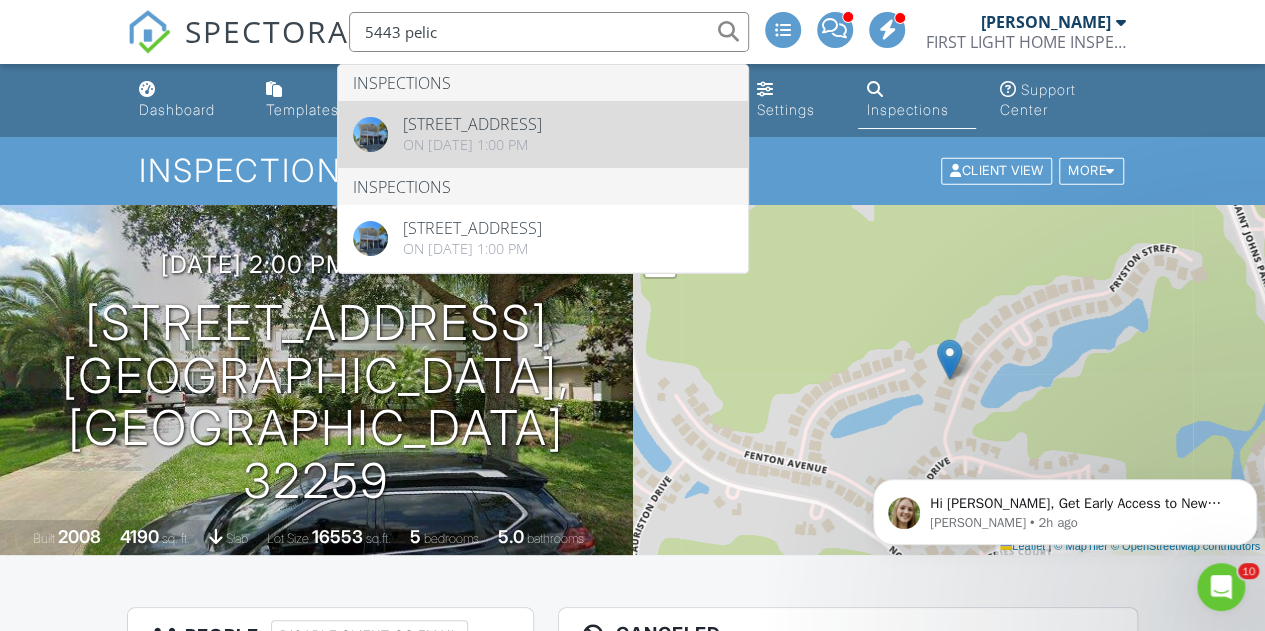 type on "5443 pelic" 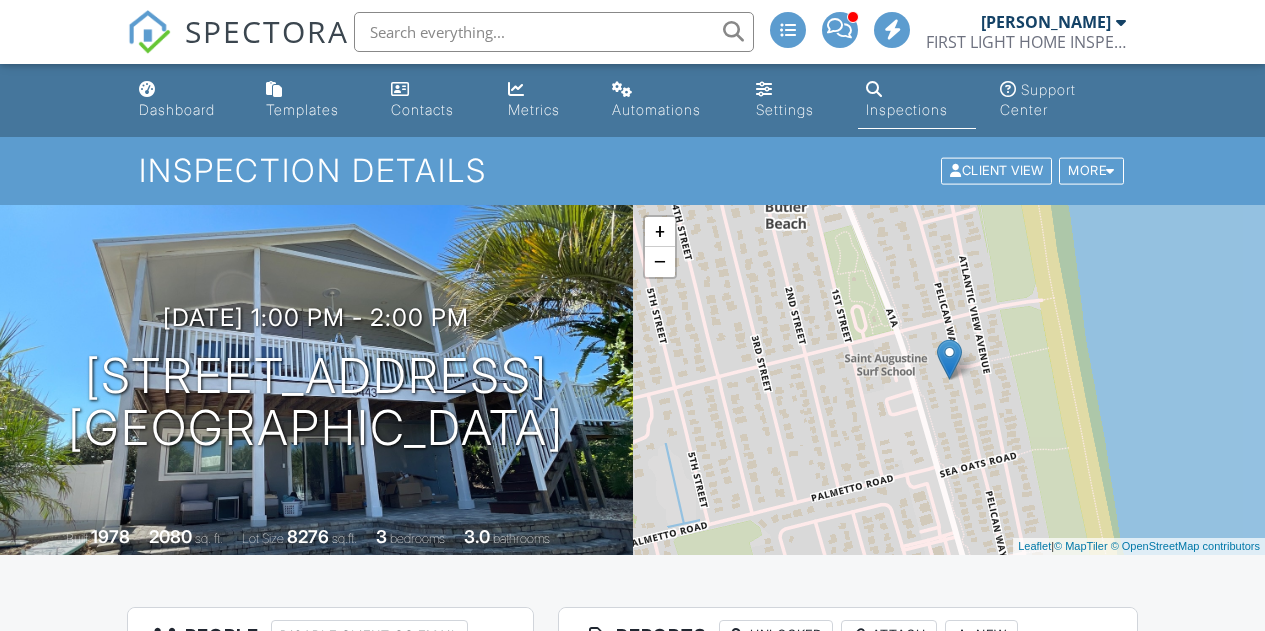 scroll, scrollTop: 0, scrollLeft: 0, axis: both 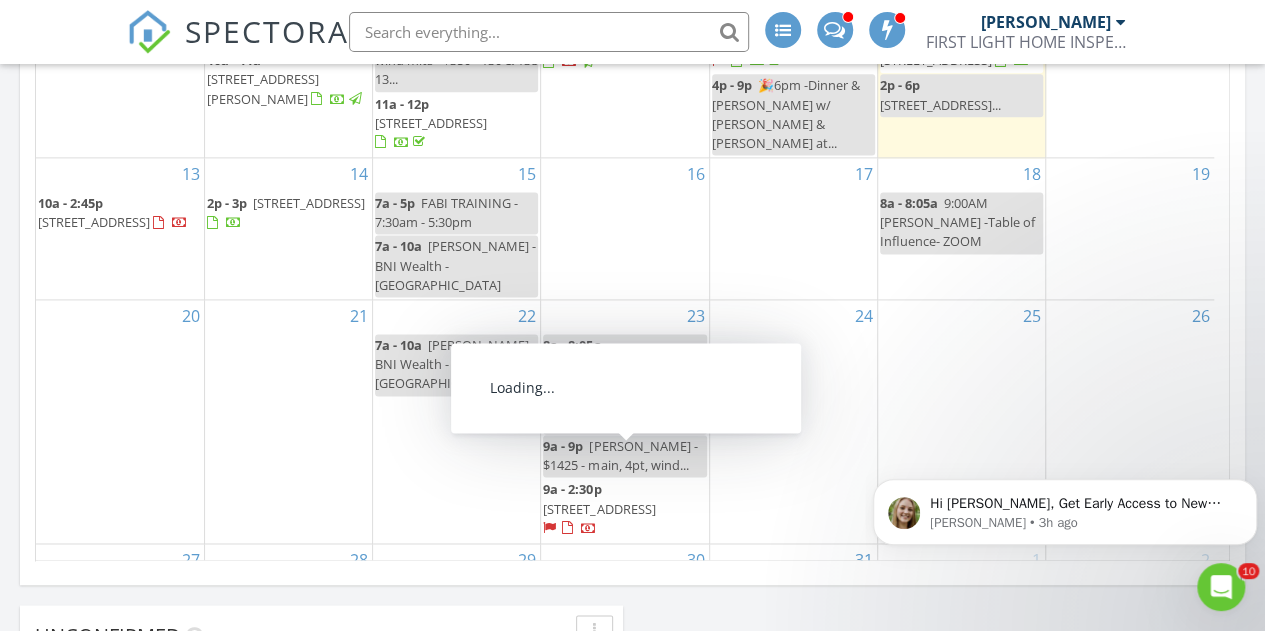 click on "219 Coquina Ave, St. Augustine 32080" at bounding box center [599, 509] 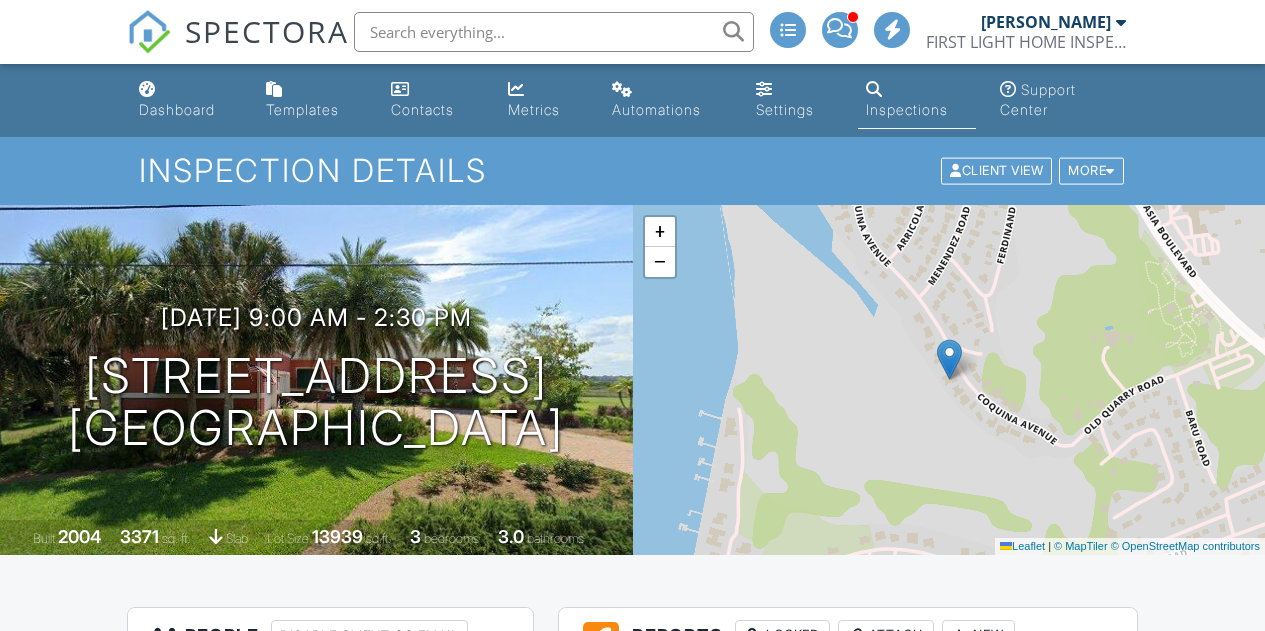 scroll, scrollTop: 612, scrollLeft: 0, axis: vertical 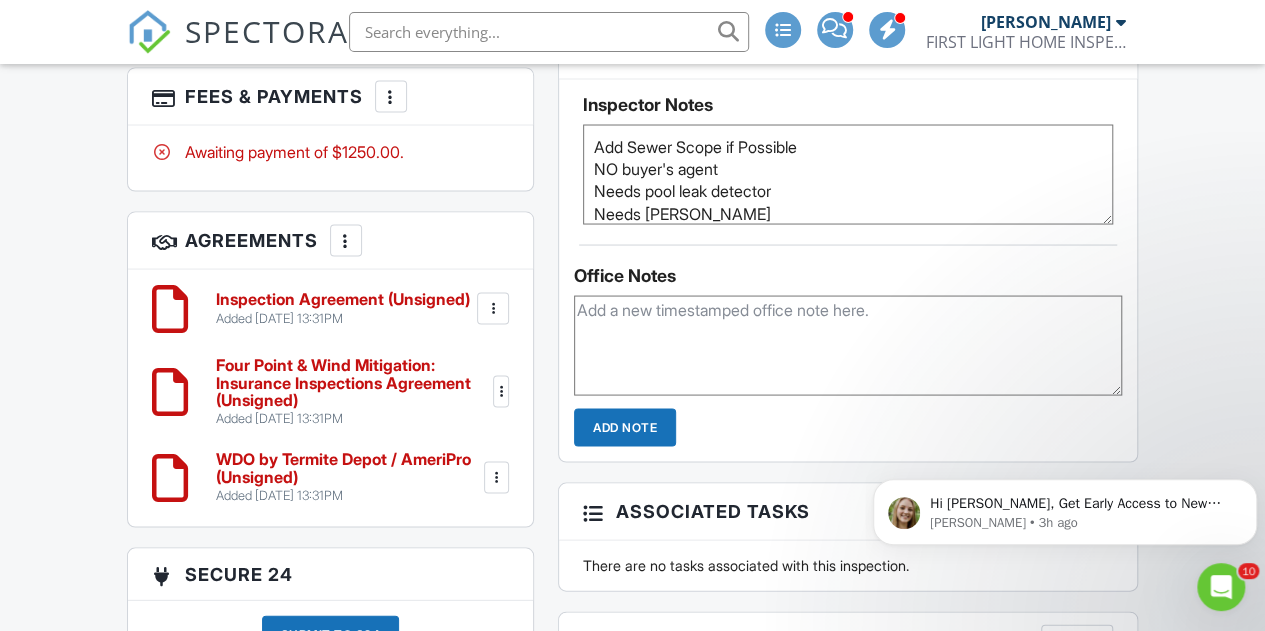 drag, startPoint x: 1274, startPoint y: 37, endPoint x: 1248, endPoint y: 335, distance: 299.13208 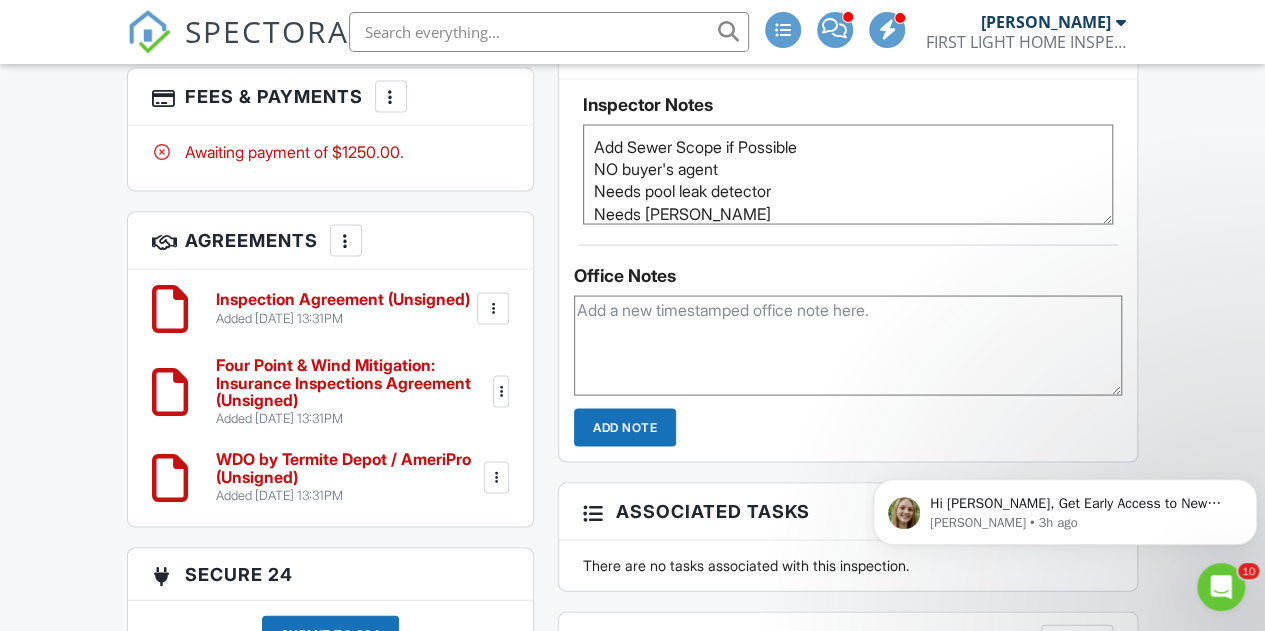 click on "SPECTORA
[PERSON_NAME]
FIRST LIGHT HOME INSPECTIONS
Role:
Inspector
Dashboard
New Inspection
Inspections
Calendar
Template Editor
Contacts
Automations
Team
Metrics
Payments
Data Exports
Billing
Conversations
Tasks
Reporting
Advanced
Equipment
Settings
What's New
Sign Out
Dashboard
Templates
Contacts
Metrics
Automations
Settings
Inspections
Support Center
Inspection Details
Client View
More
Property Details
Reschedule
Reorder / Copy
Share
Cancel
[GEOGRAPHIC_DATA]
Print Order
Convert to V9
Enable Pass on CC Fees
View Change Log" at bounding box center (632, 18) 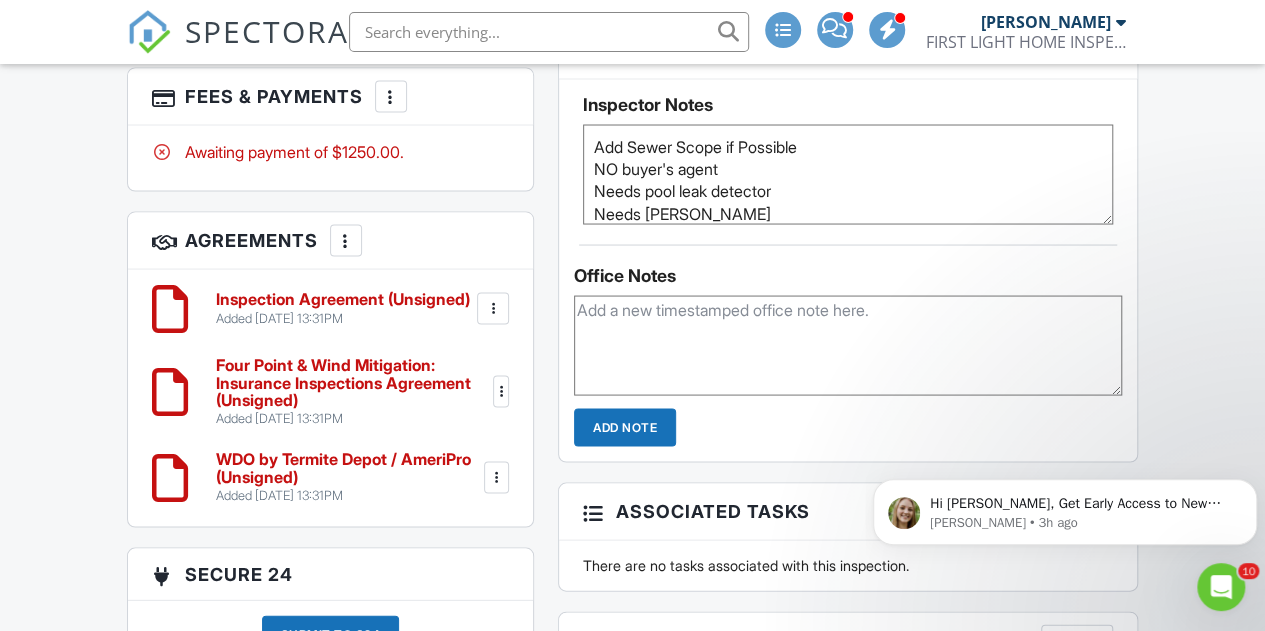 scroll, scrollTop: 1812, scrollLeft: 0, axis: vertical 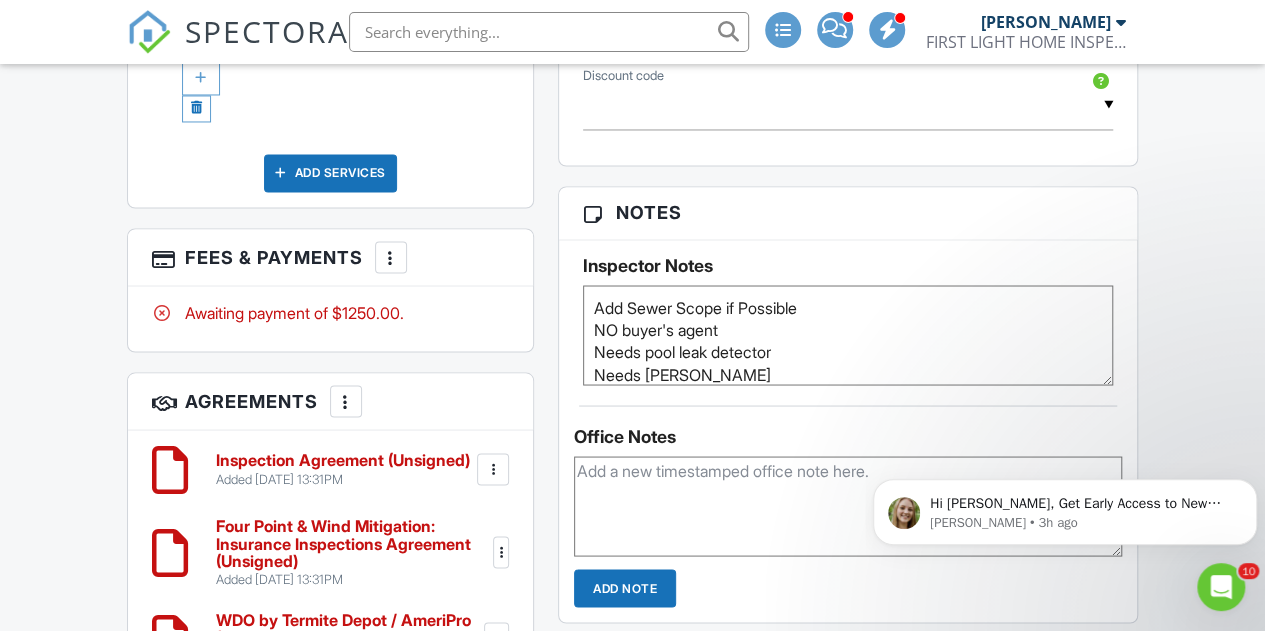 click on "Awaiting payment of $1250.00." at bounding box center (331, 312) 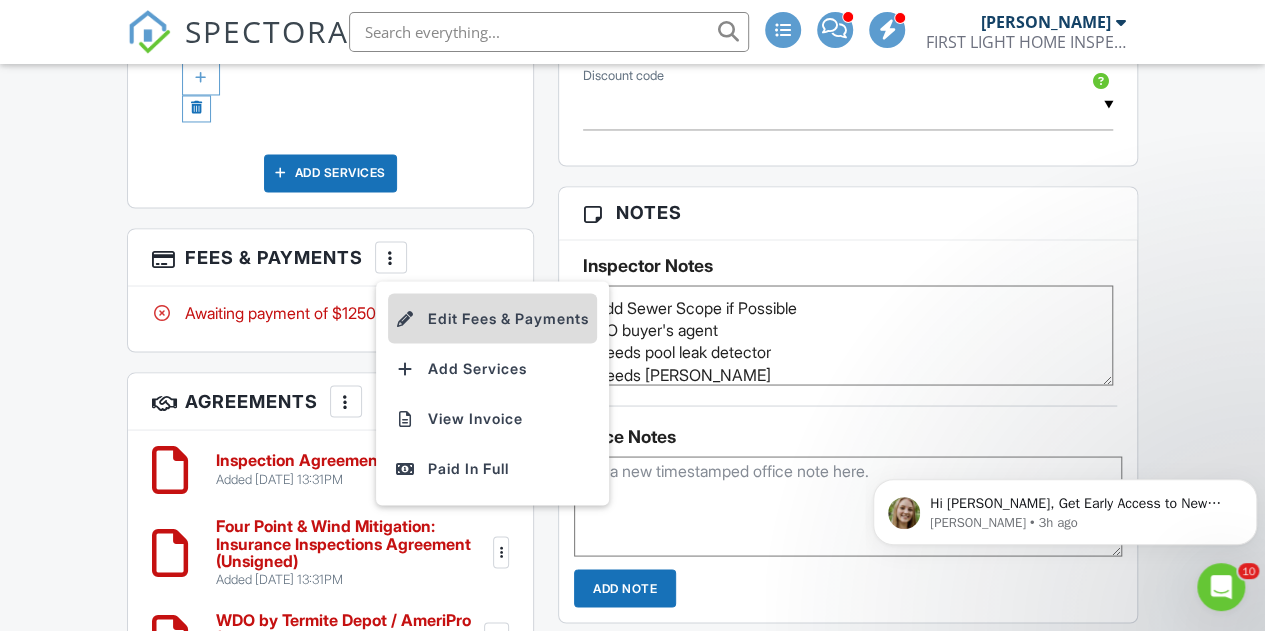 click on "Edit Fees & Payments" at bounding box center (492, 318) 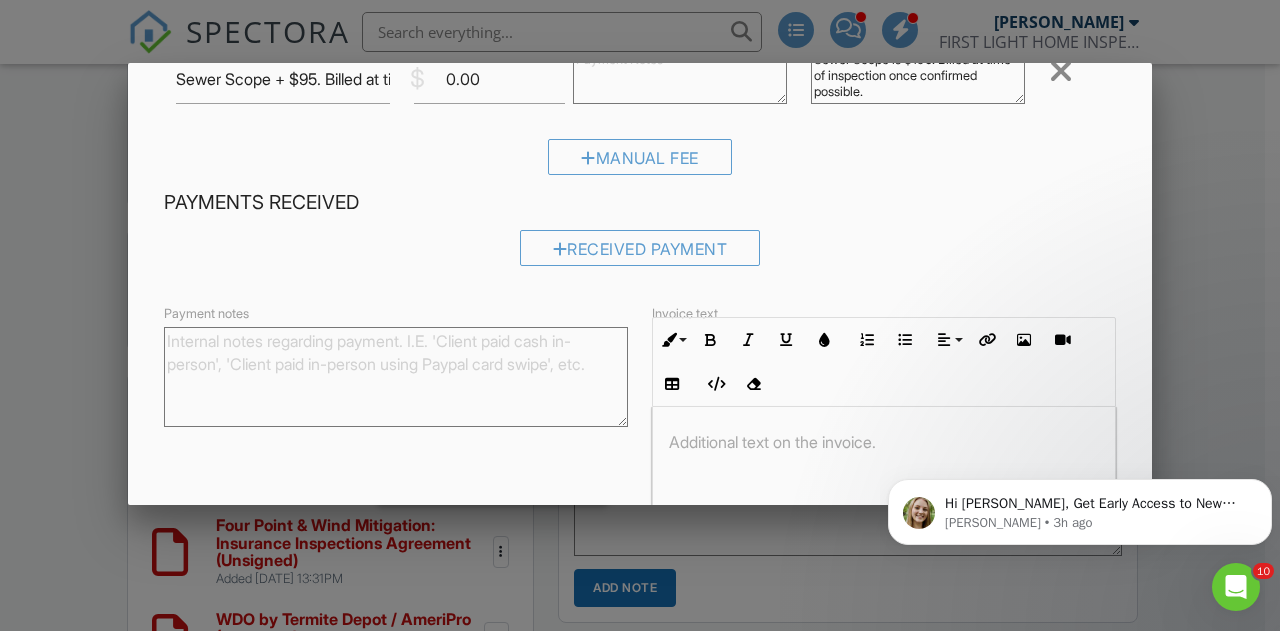scroll, scrollTop: 510, scrollLeft: 0, axis: vertical 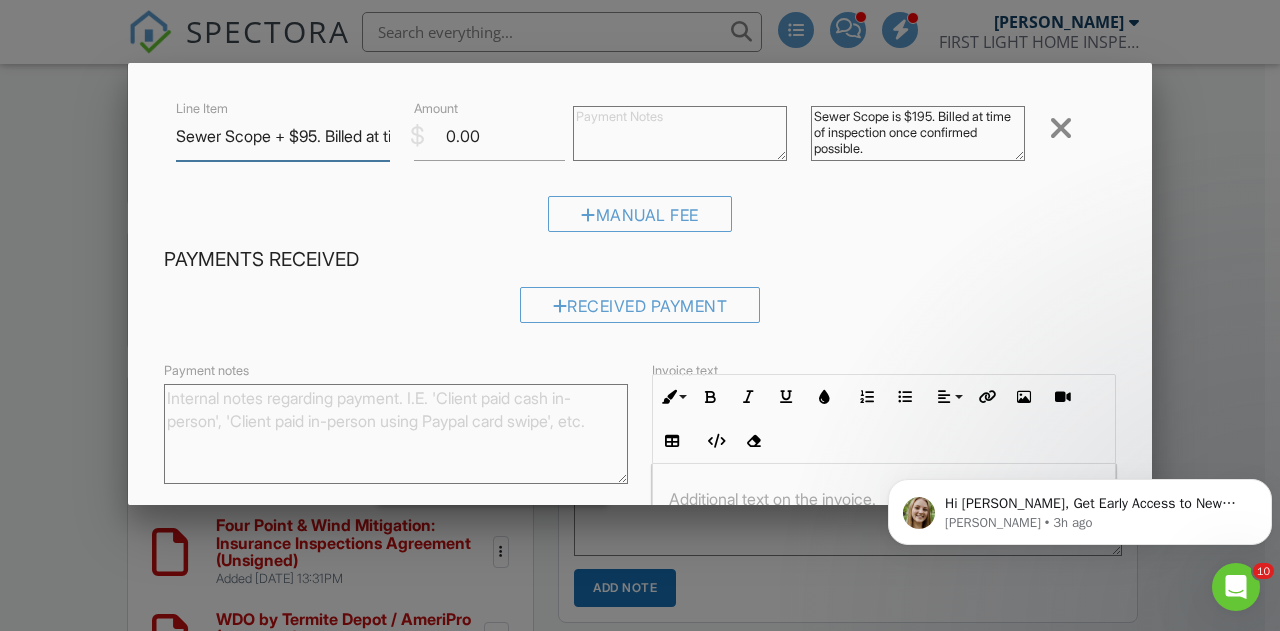 click on "Sewer Scope + $95. Billed at time of inspection once confirmed possible." at bounding box center [283, 136] 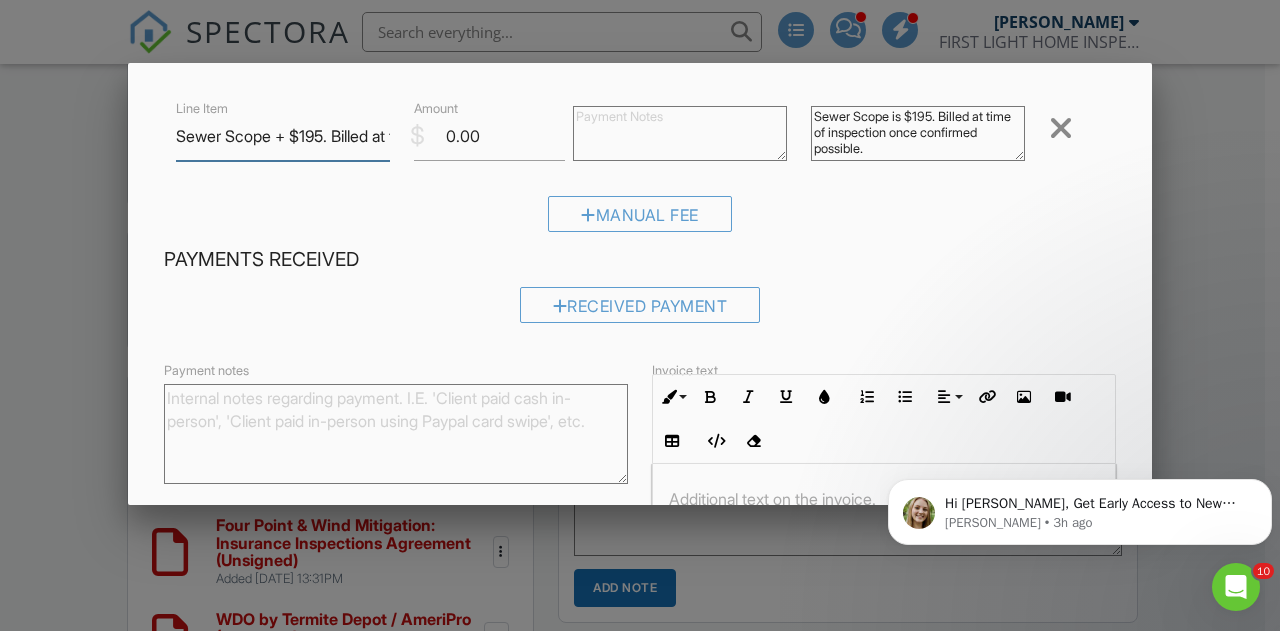 type on "Sewer Scope + $195. Billed at time of inspection once confirmed possible." 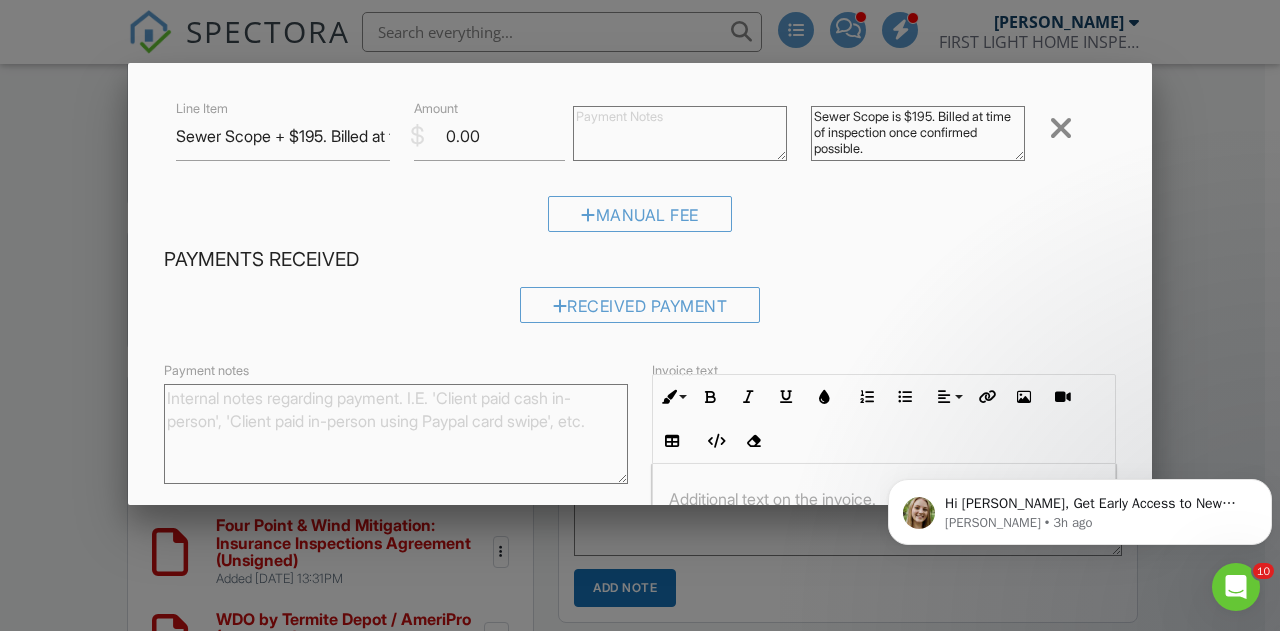 click on "Received Payment" at bounding box center (640, 312) 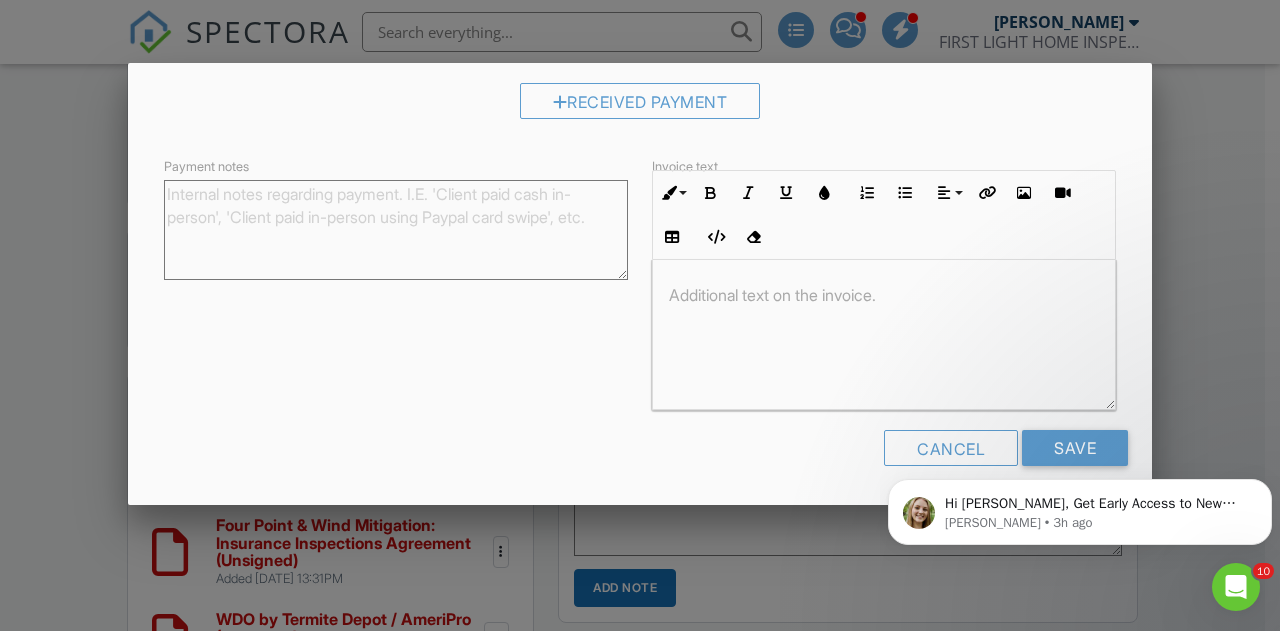 drag, startPoint x: 1144, startPoint y: 315, endPoint x: 247, endPoint y: 43, distance: 937.33295 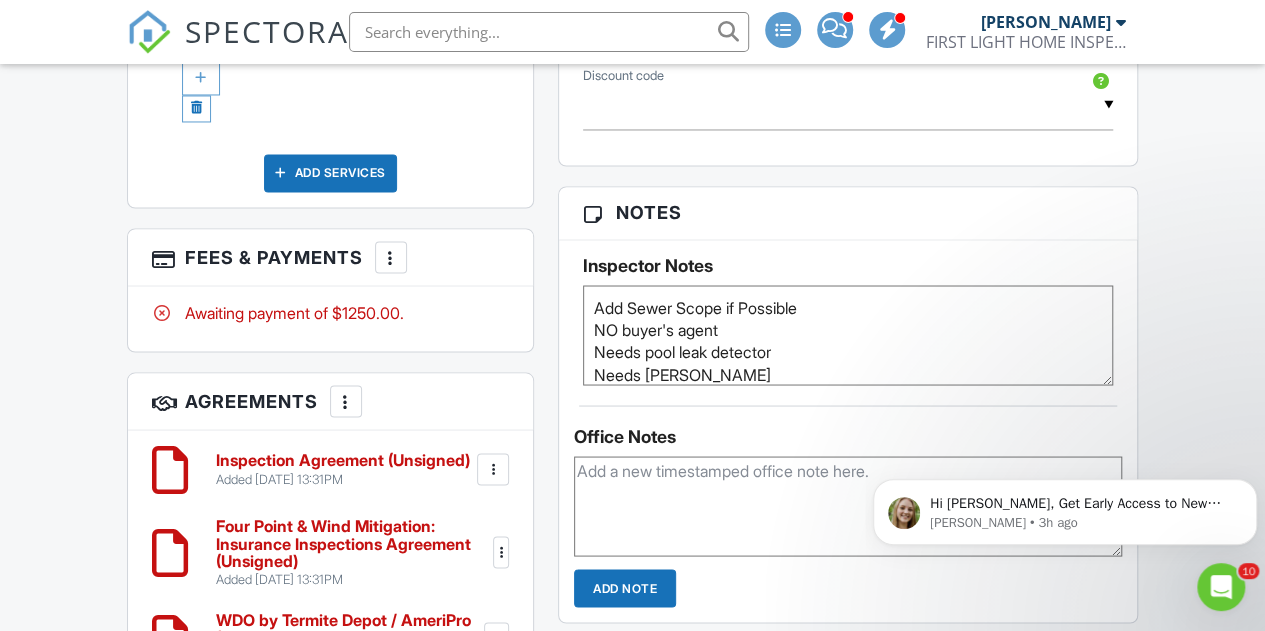 click at bounding box center [391, 257] 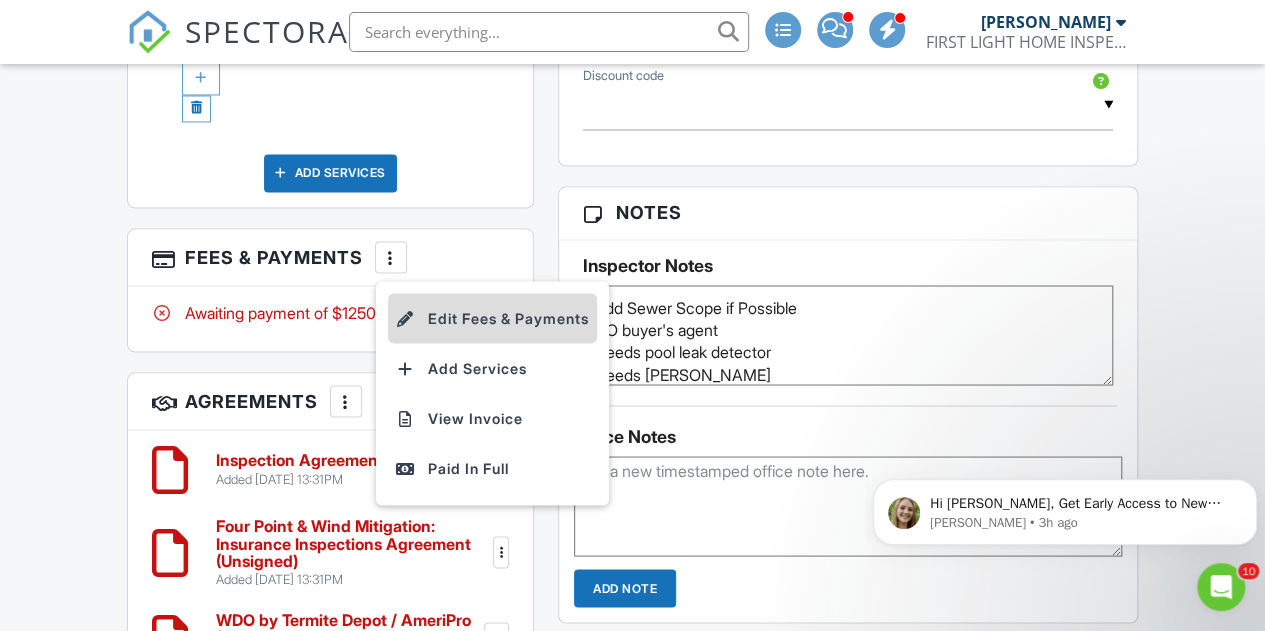 click on "Edit Fees & Payments" at bounding box center (492, 318) 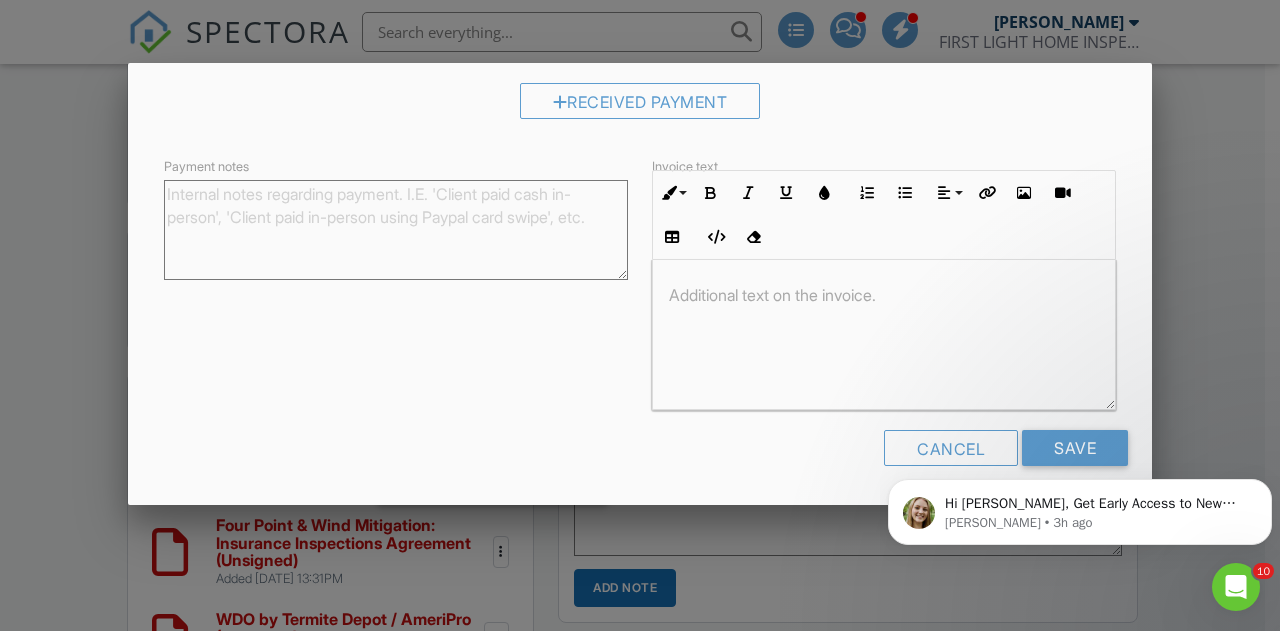 scroll, scrollTop: 0, scrollLeft: 0, axis: both 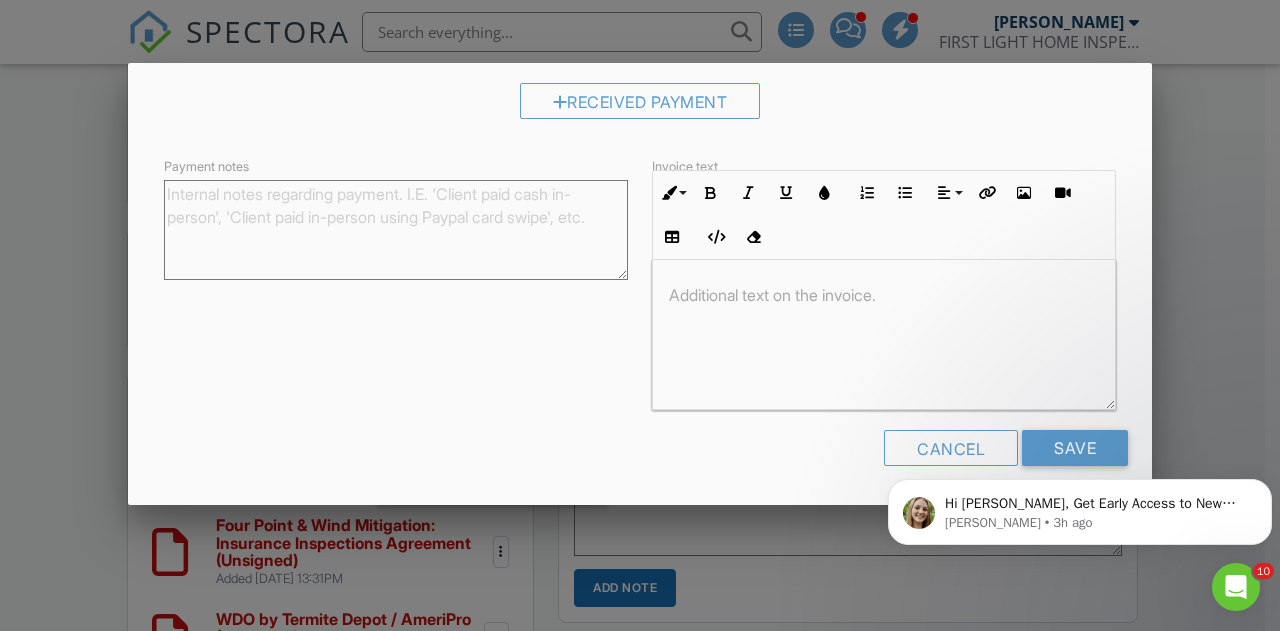 drag, startPoint x: 1142, startPoint y: 154, endPoint x: 253, endPoint y: 21, distance: 898.89374 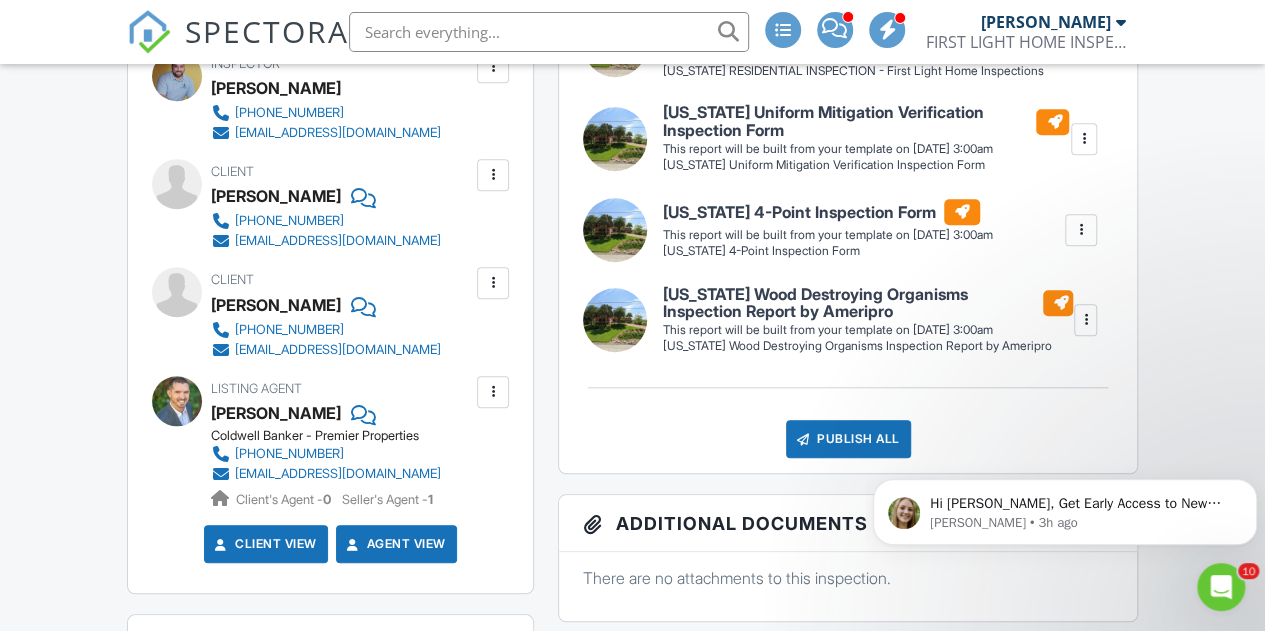 scroll, scrollTop: 694, scrollLeft: 0, axis: vertical 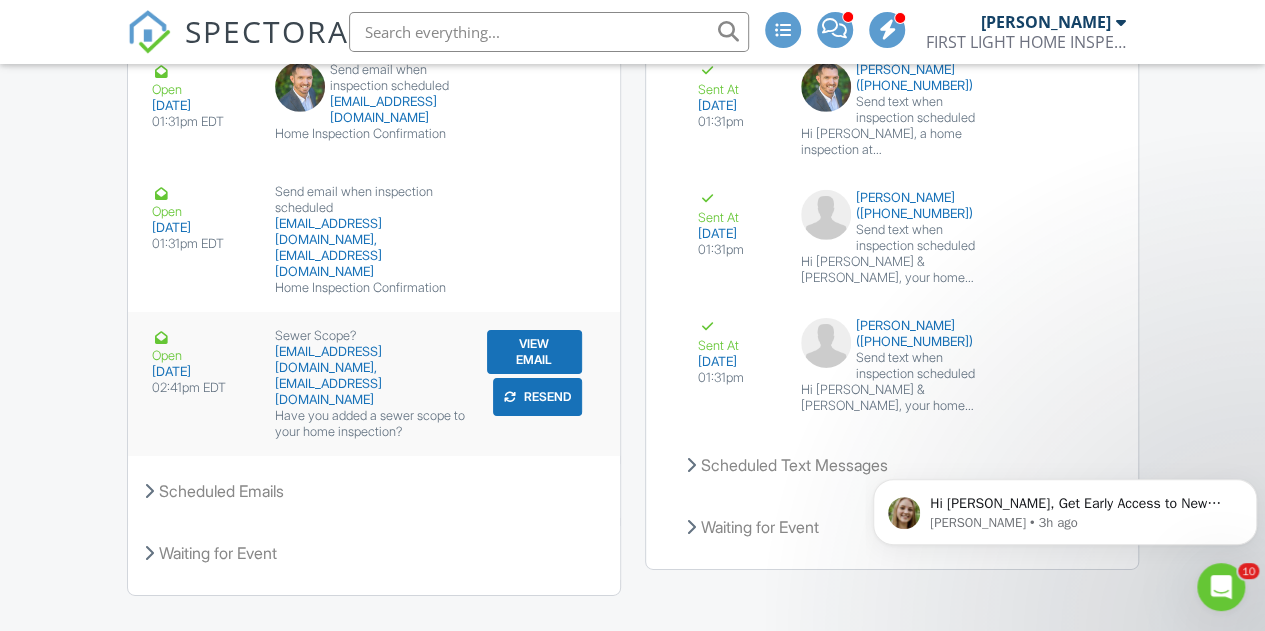 click on "View Email" at bounding box center (534, 352) 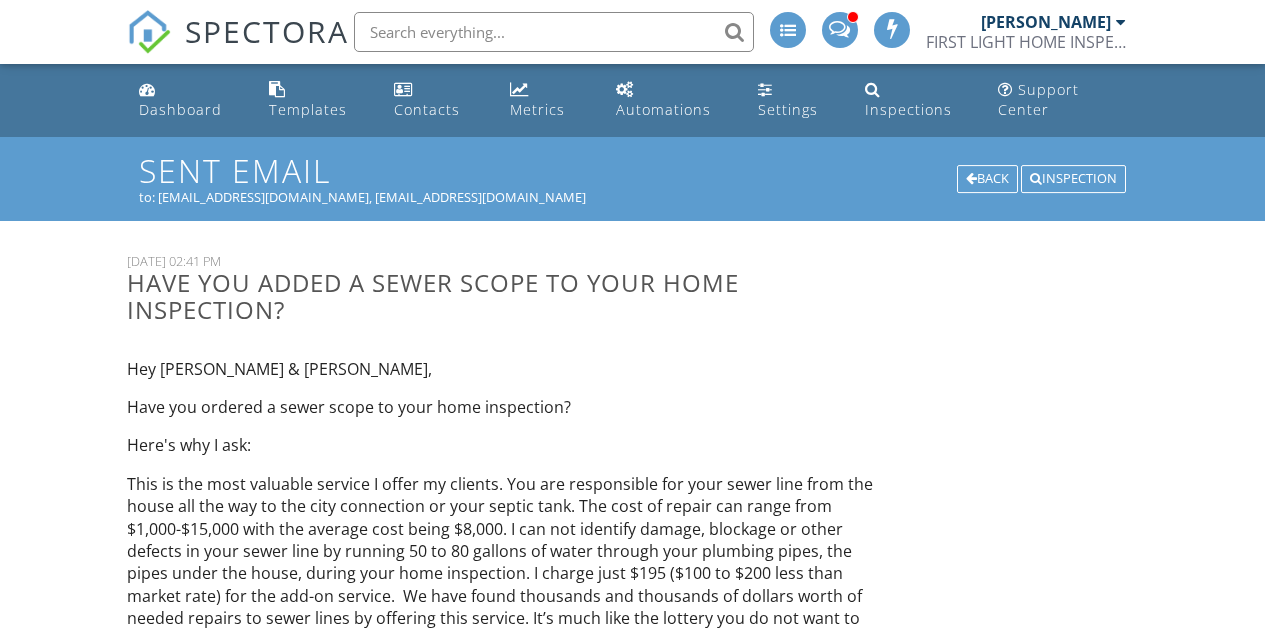 scroll, scrollTop: 0, scrollLeft: 0, axis: both 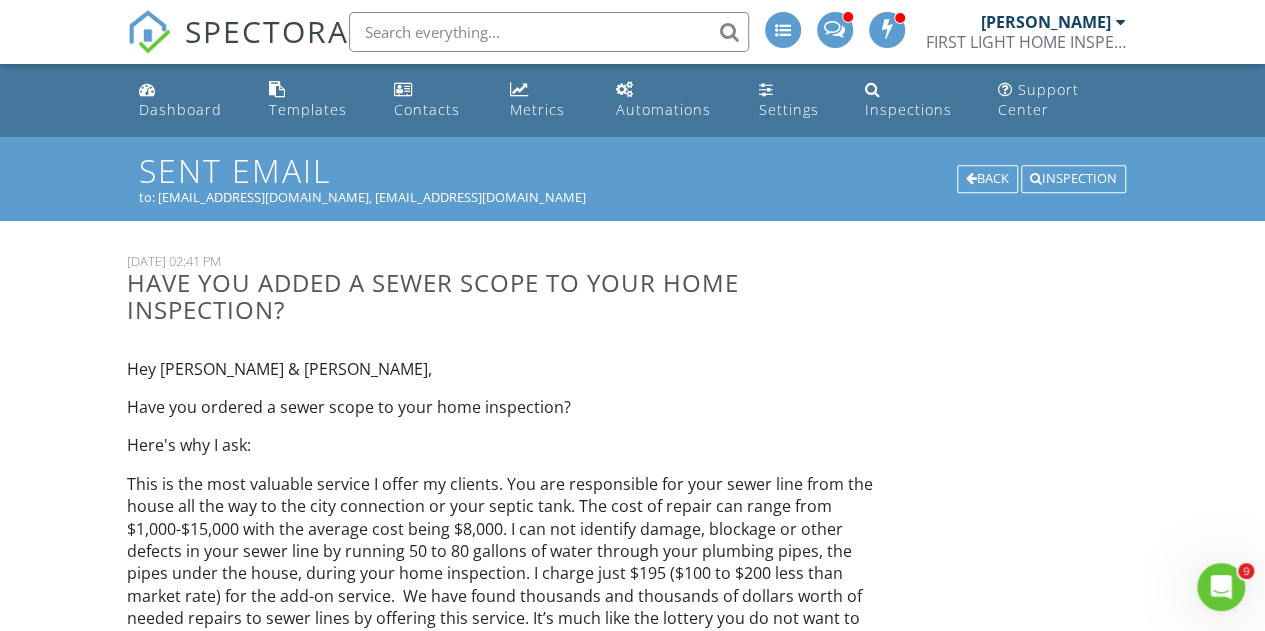 click on "This is the most valuable service I offer my clients. You are responsible for your sewer line from the house all the way to the city connection or your septic tank. The cost of repair can range from $1,000-$15,000 with the average cost being $8,000. I can not identify damage, blockage or other defects in your sewer line by running 50 to 80 gallons of water through your plumbing pipes, the pipes under the house, during your home inspection. I charge just $195 ($100 to $200 less than market rate) for the add-on service.  We have found thousands and thousands of dollars worth of needed repairs to sewer lines by offering this service. It’s much like the lottery you do not want to win.  My own insurance agent tells me this is the most valuable service I offer. He himself paid $9000 for repairs on newer pipe).  Defects are found at new construction installation, with all types of pipes, replaced pipes, older pipes, and newer pipes. You just won’t know until you evaluate it or worse, something goes wrong." at bounding box center (503, 596) 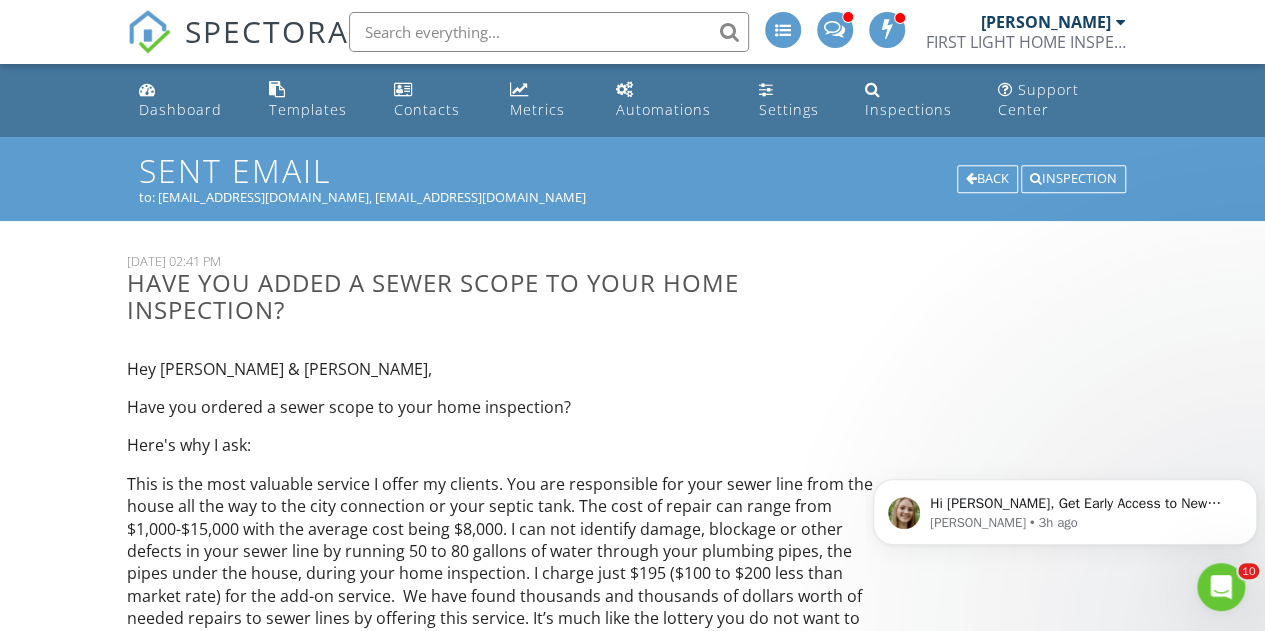 scroll, scrollTop: 0, scrollLeft: 0, axis: both 